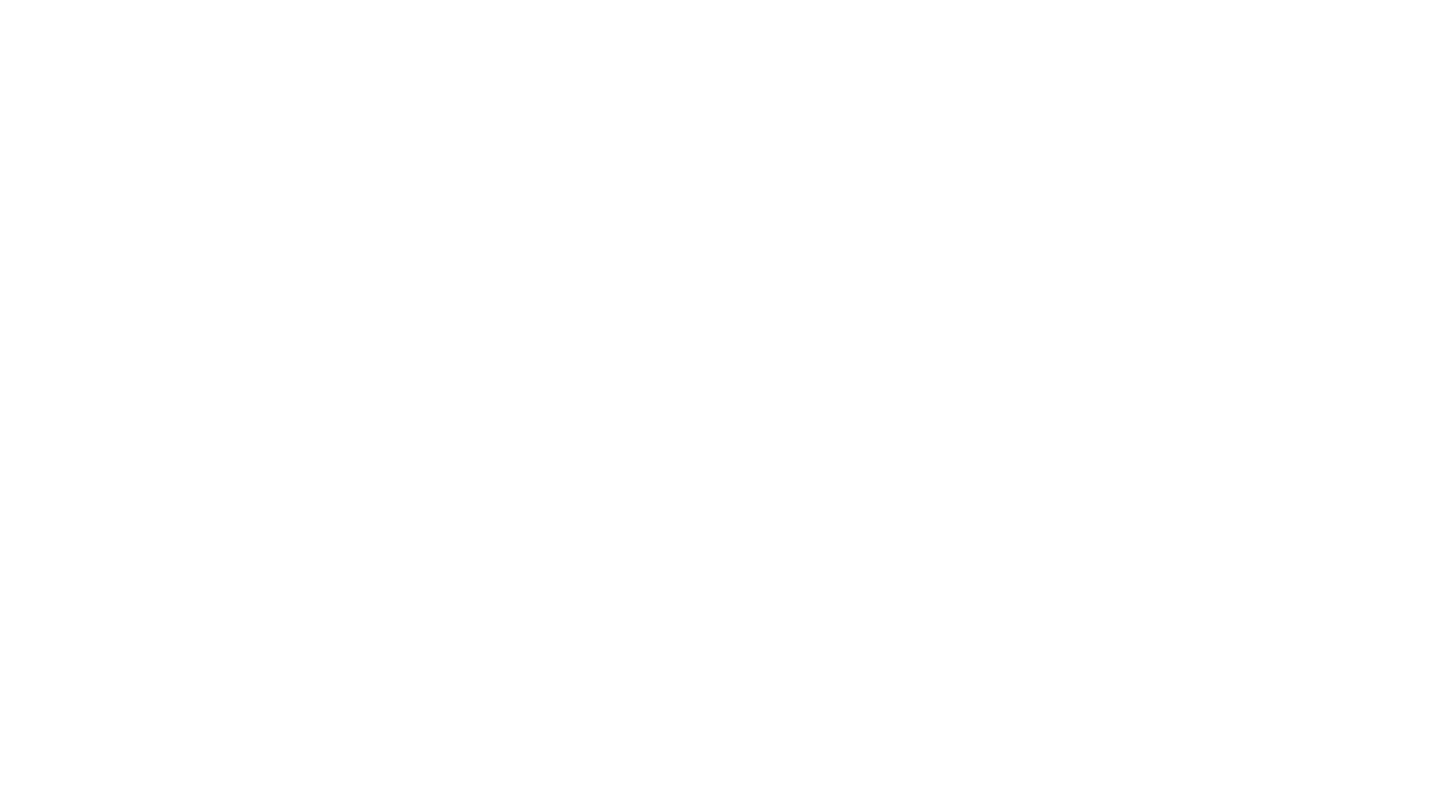 scroll, scrollTop: 0, scrollLeft: 0, axis: both 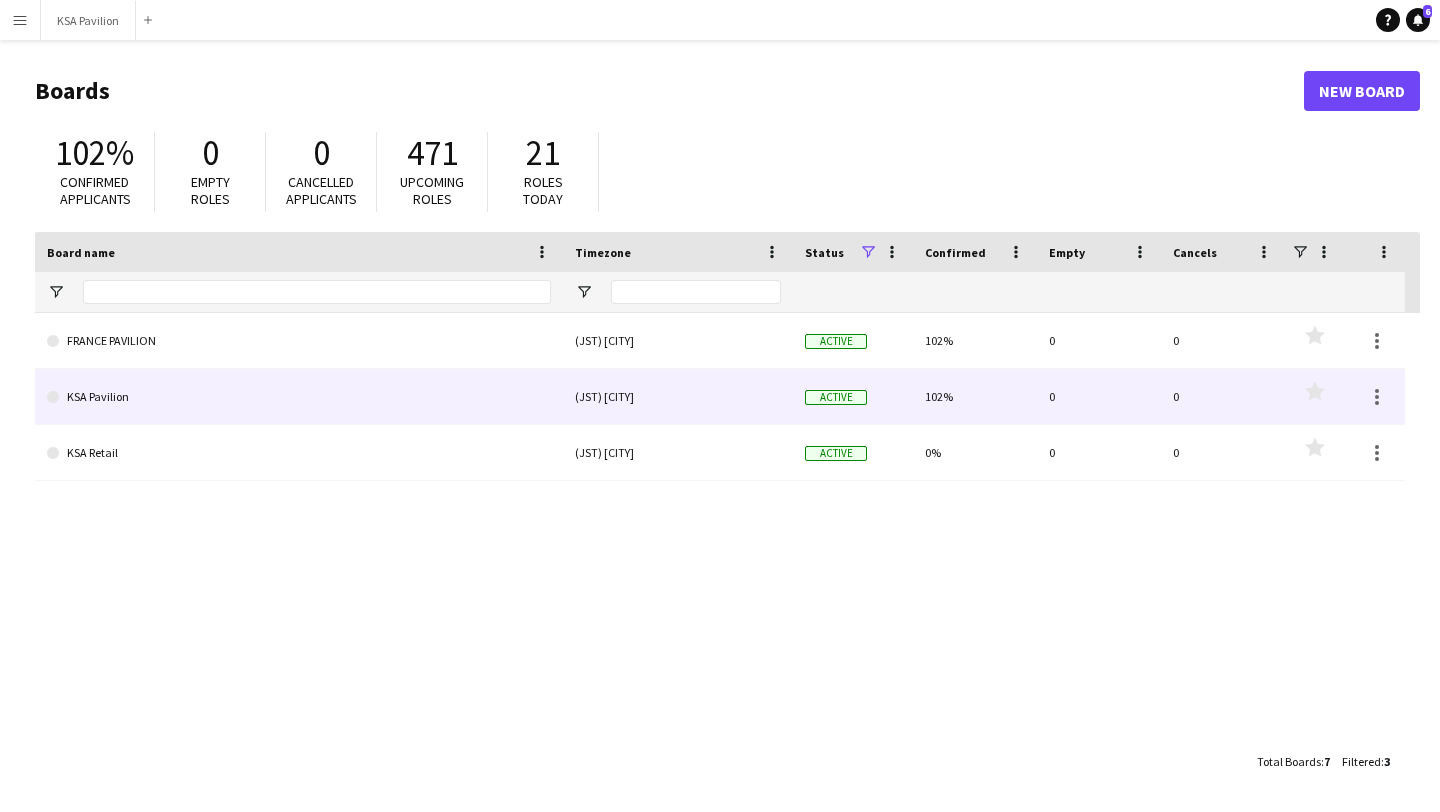 click on "KSA Pavilion" 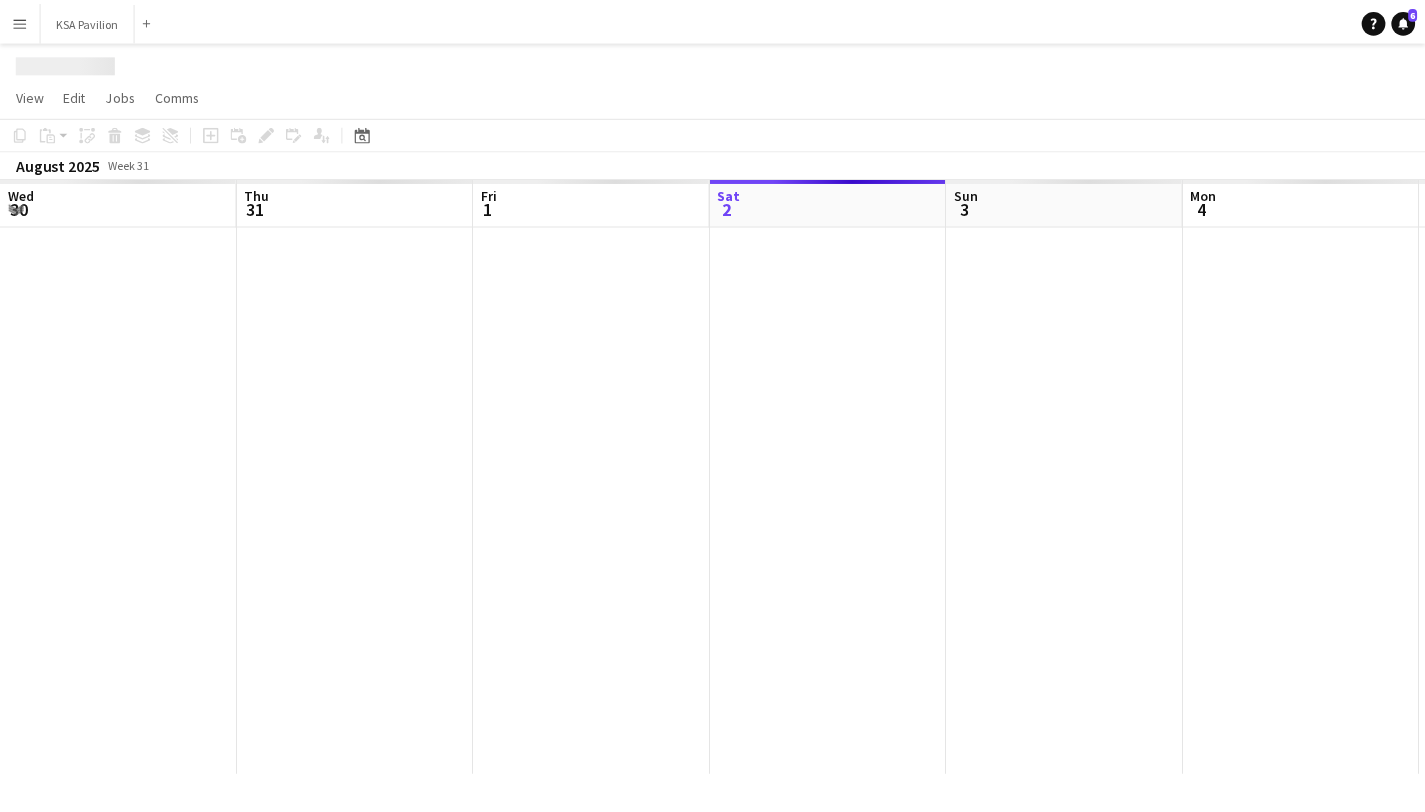 scroll, scrollTop: 0, scrollLeft: 478, axis: horizontal 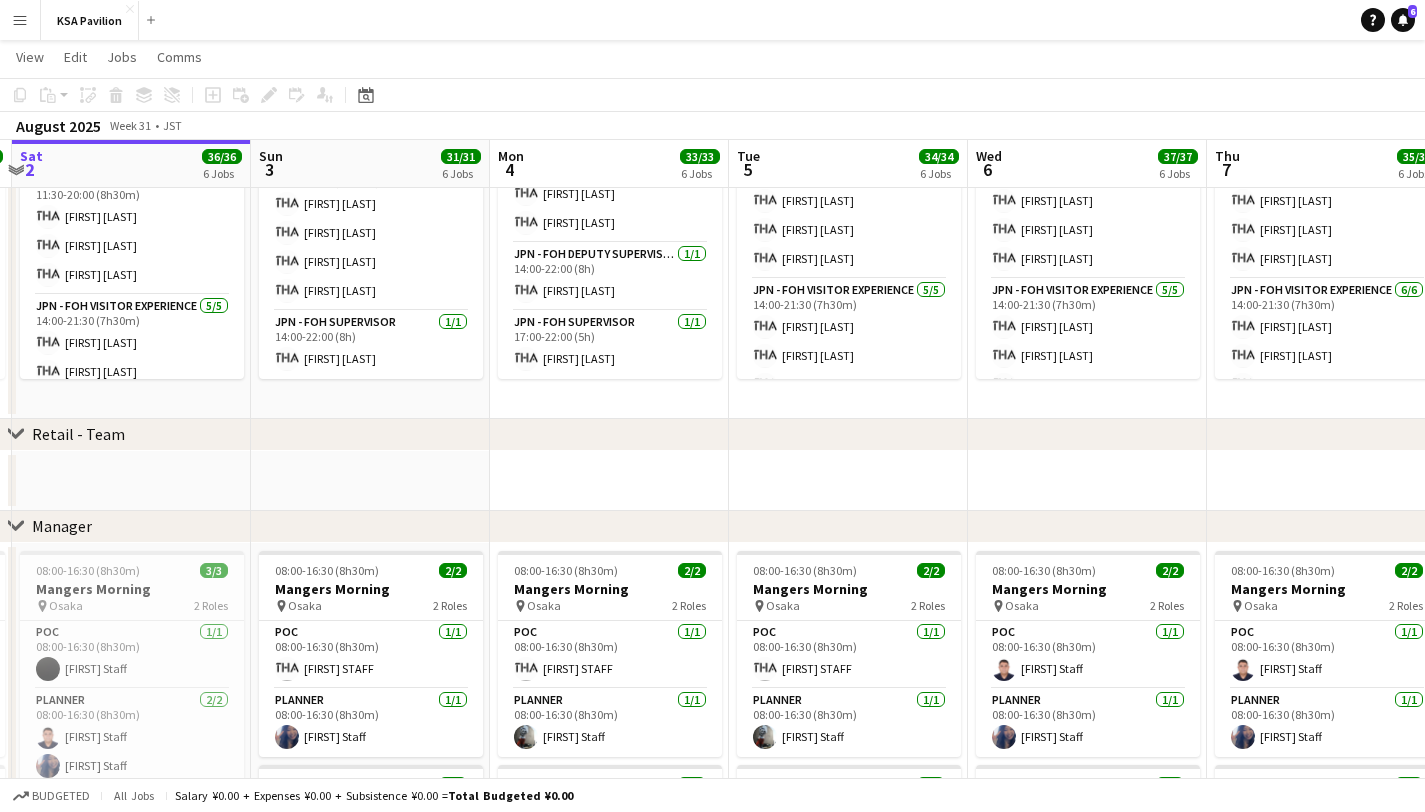 click at bounding box center (609, 481) 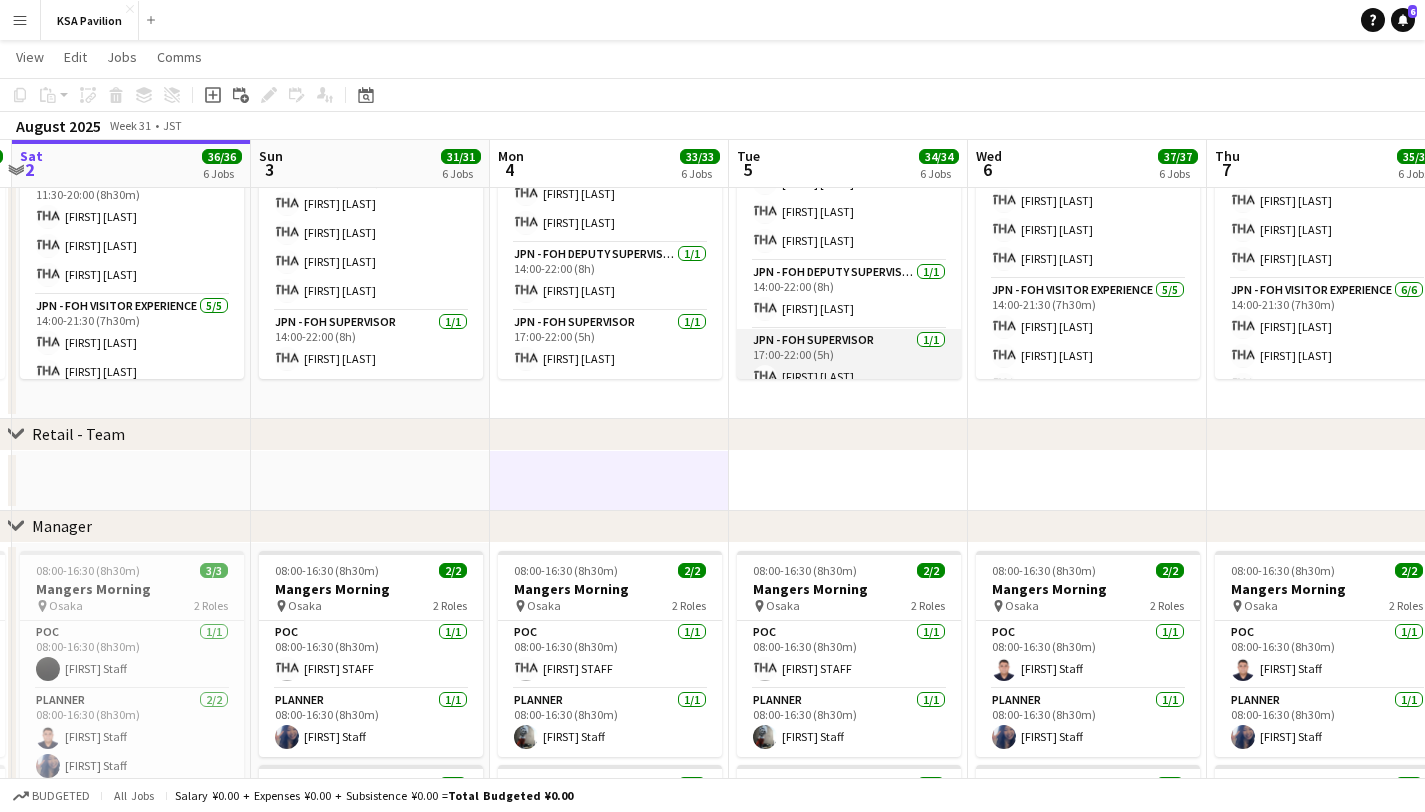 scroll, scrollTop: 220, scrollLeft: 0, axis: vertical 